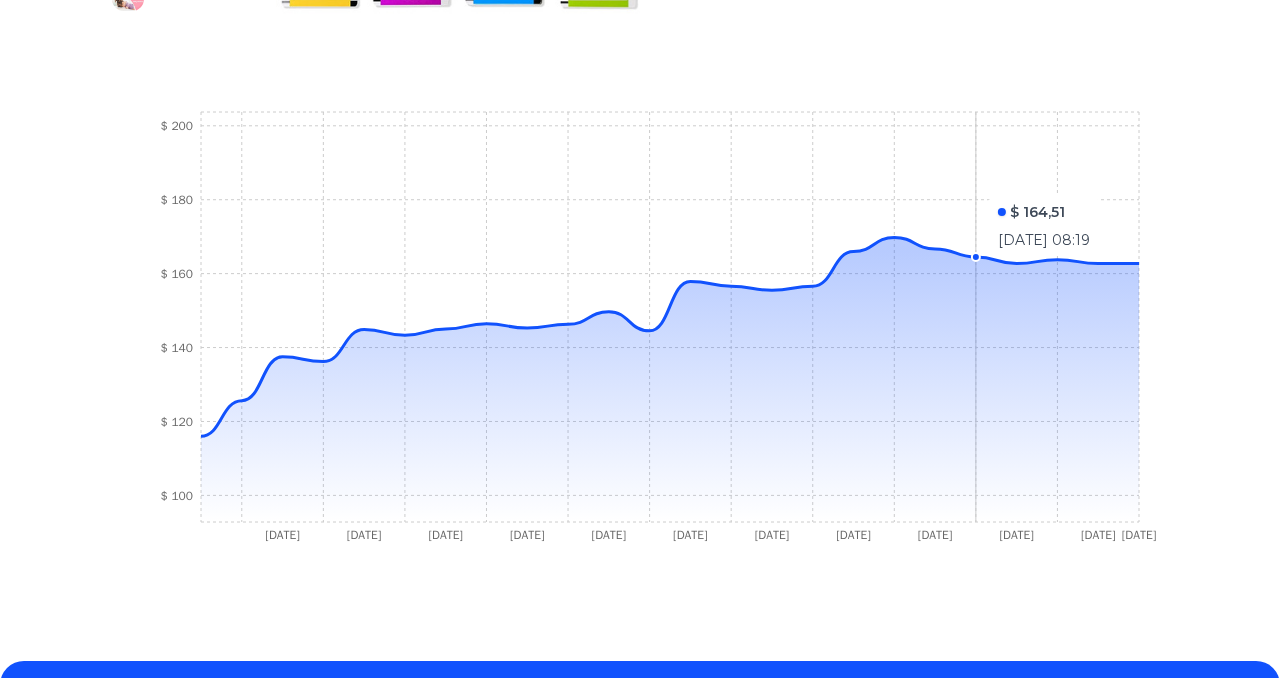 scroll, scrollTop: 659, scrollLeft: 0, axis: vertical 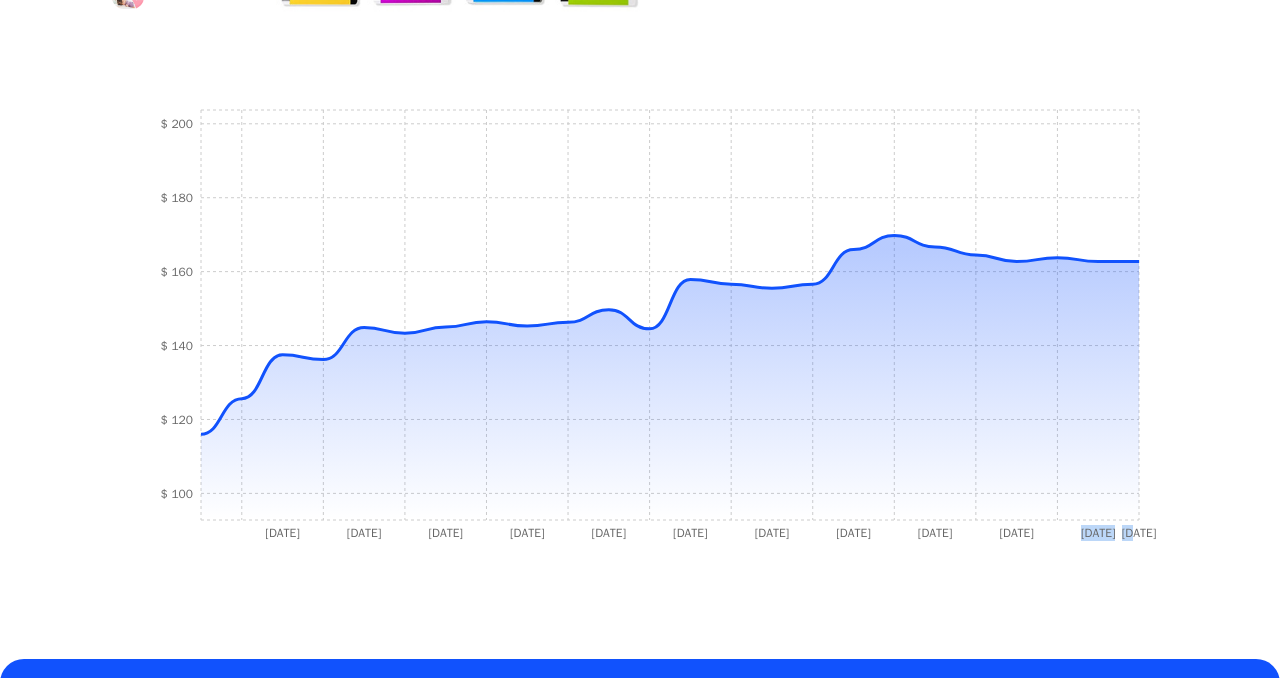 drag, startPoint x: 1127, startPoint y: 535, endPoint x: 1057, endPoint y: 535, distance: 70 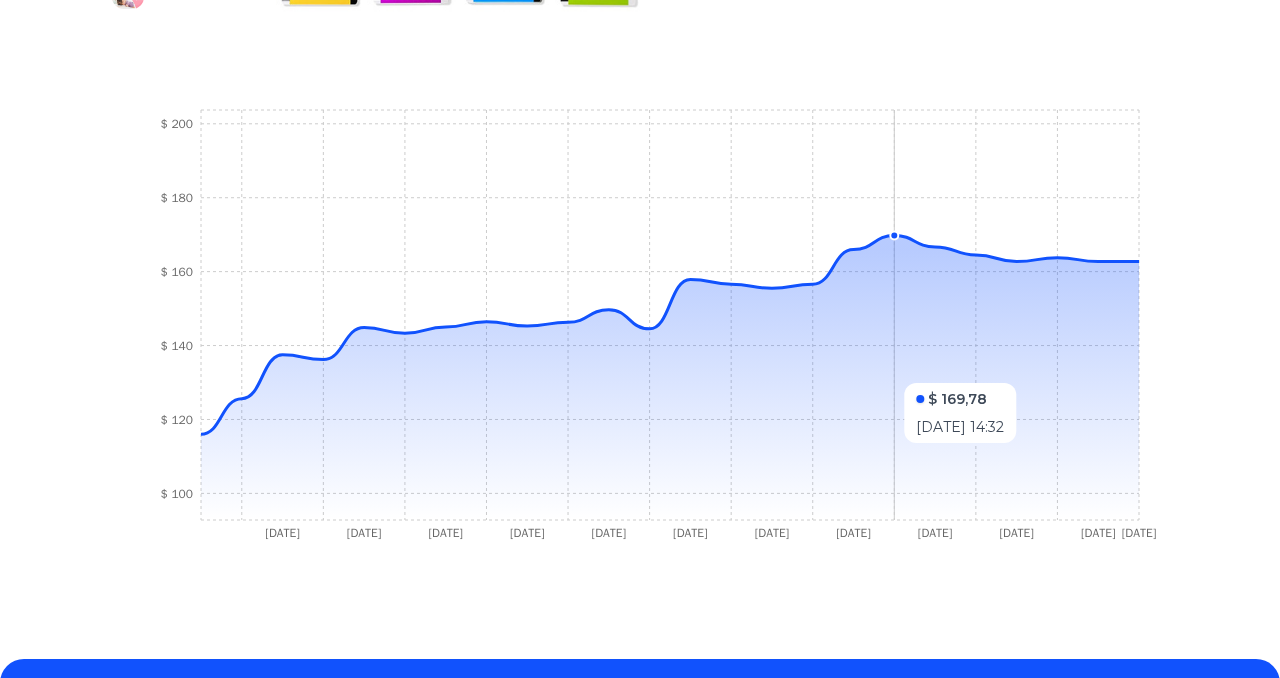 drag, startPoint x: 1064, startPoint y: 448, endPoint x: 903, endPoint y: 453, distance: 161.07762 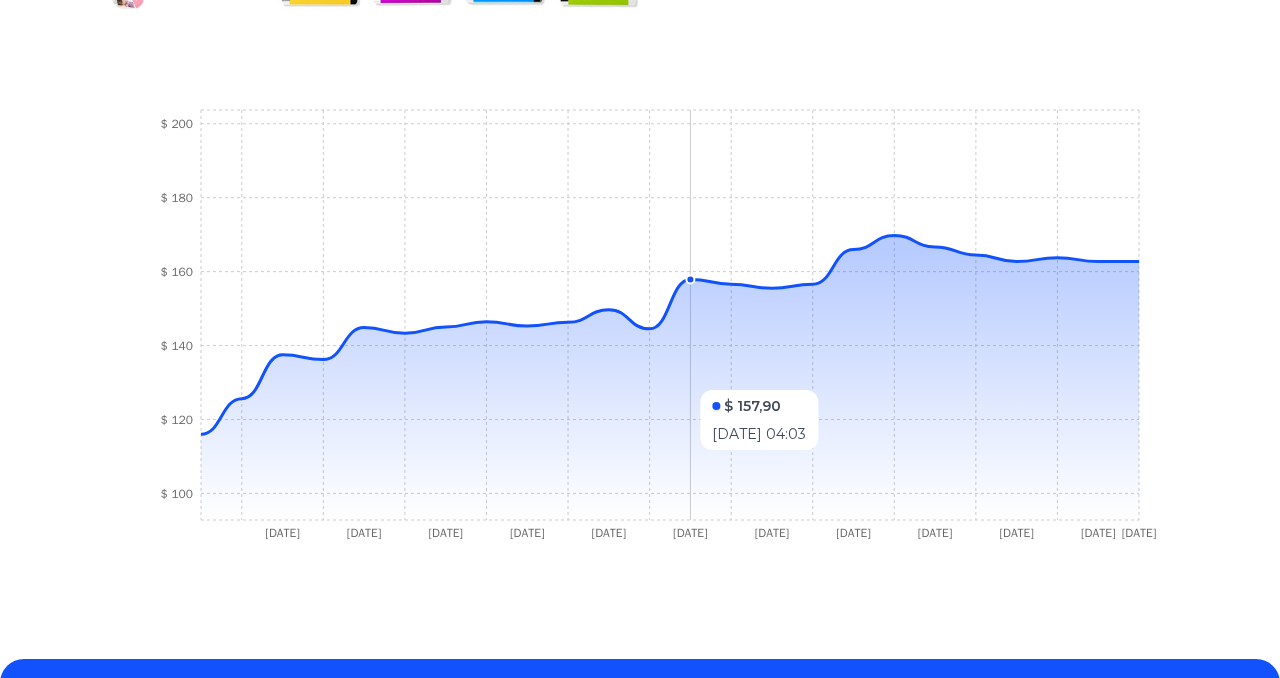 drag, startPoint x: 901, startPoint y: 454, endPoint x: 672, endPoint y: 460, distance: 229.07858 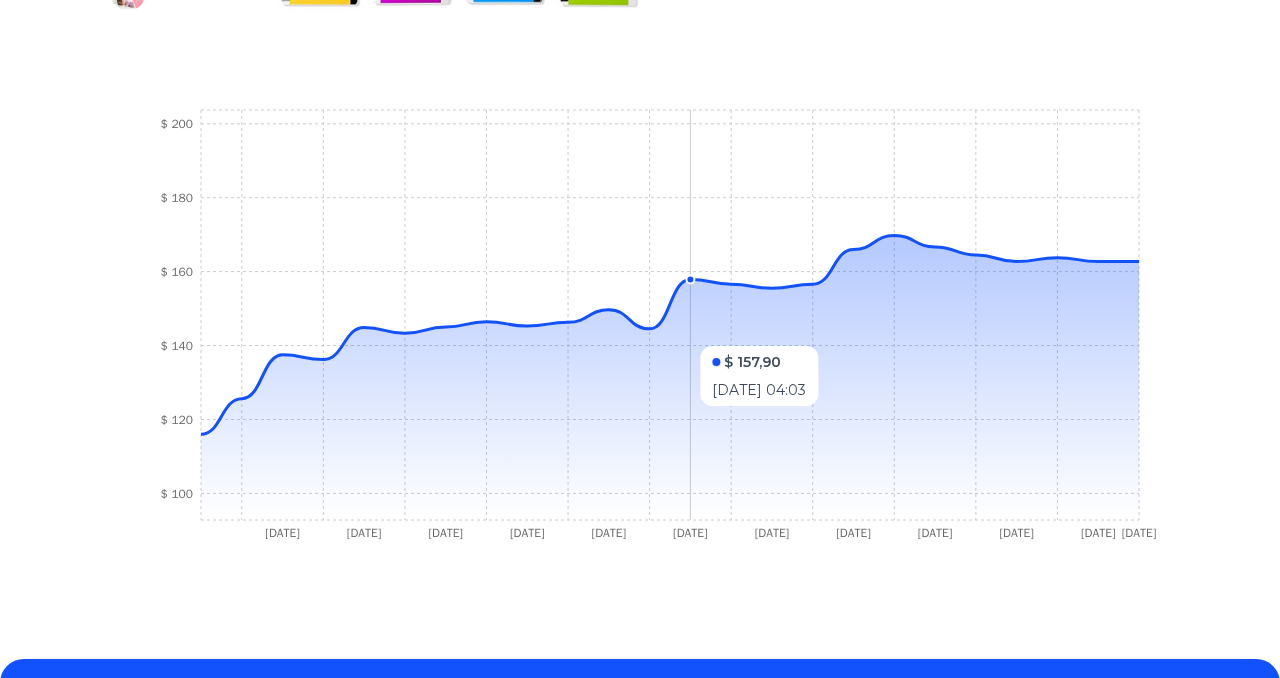 drag, startPoint x: 372, startPoint y: 404, endPoint x: 727, endPoint y: 376, distance: 356.1025 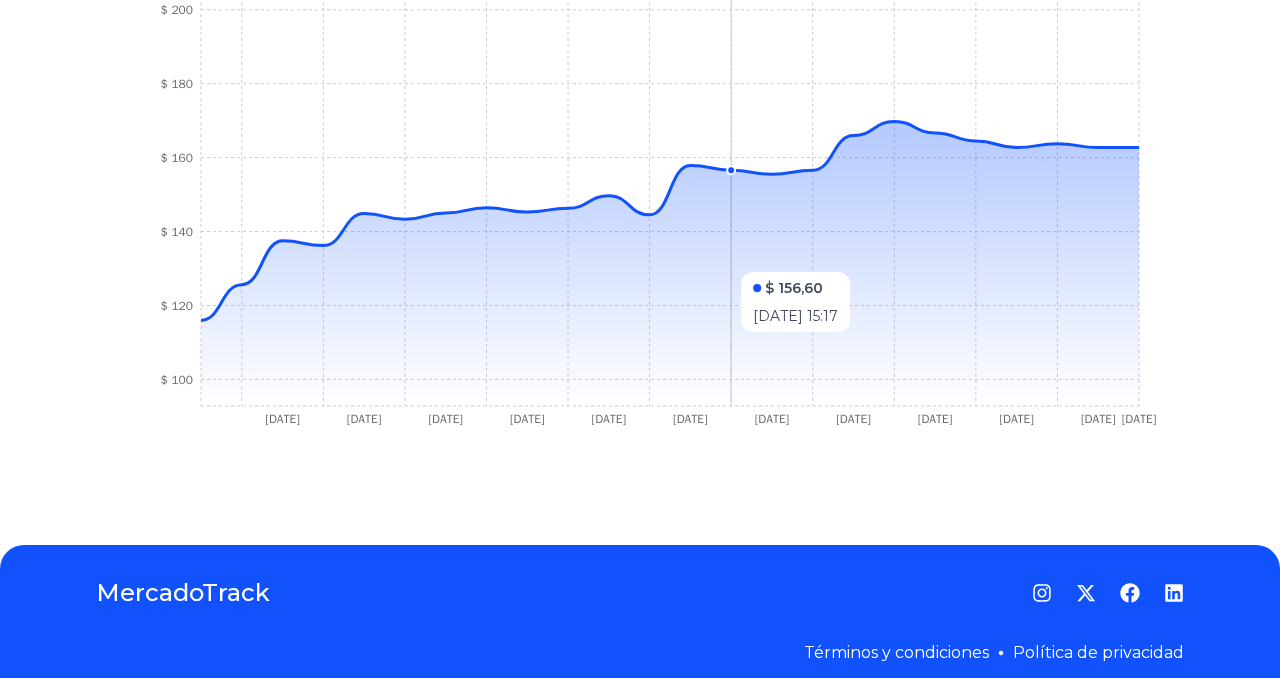 scroll, scrollTop: 779, scrollLeft: 0, axis: vertical 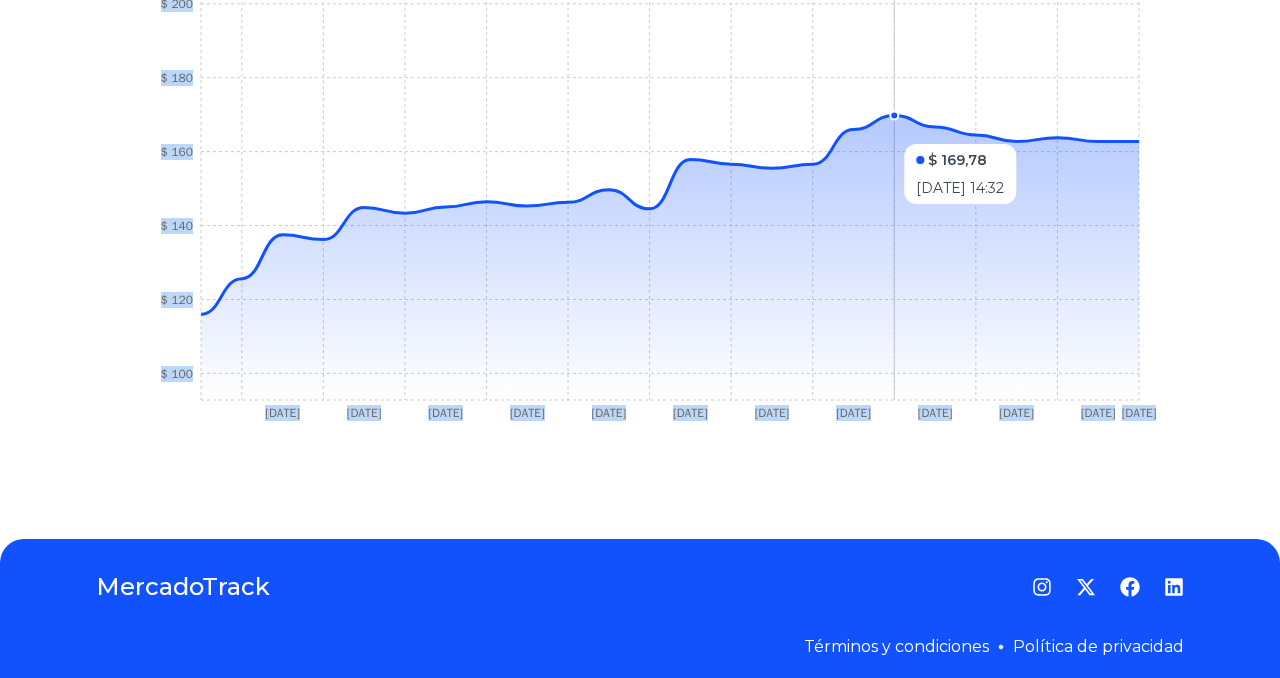 drag, startPoint x: 1080, startPoint y: 97, endPoint x: 897, endPoint y: 135, distance: 186.90372 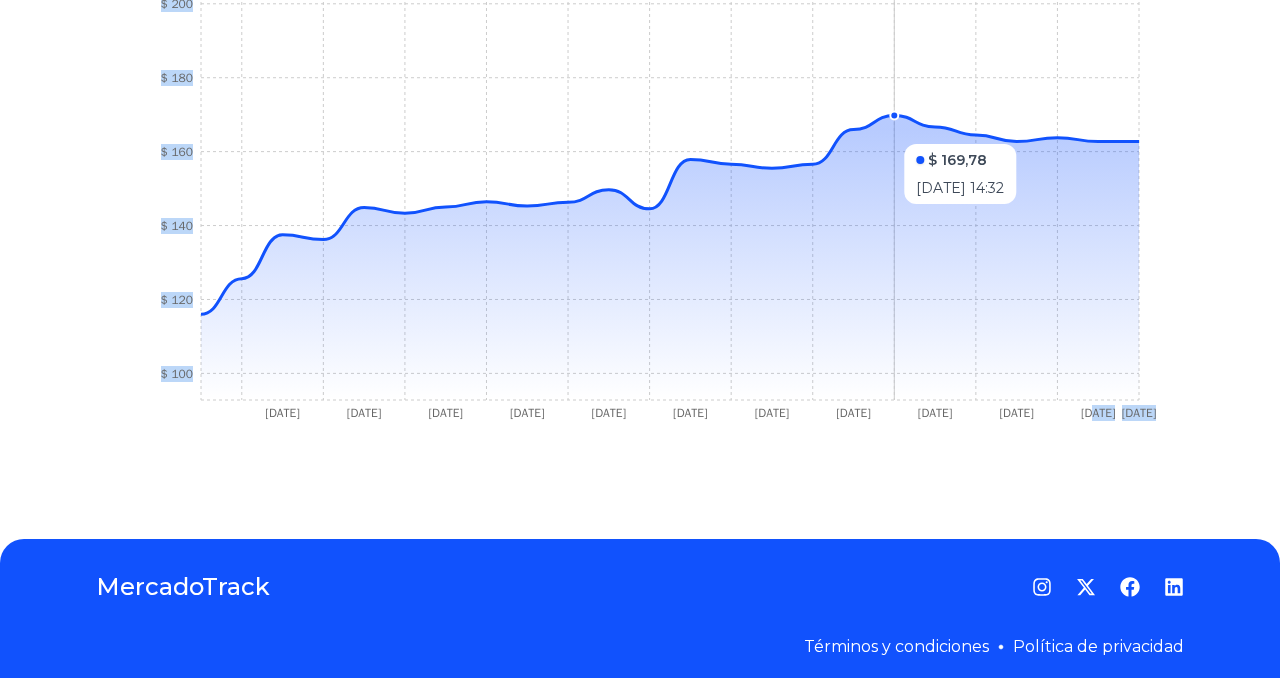 click on "21 Jan 25 23 Jan 25 27 Jan 25 29 Jan 25 3 Feb 25 6 Feb 25 18 Feb 25 25 Feb 25 5 Mar 25 15 Mar 25 26 Mar 25 6 Jul 25 $ 100 $ 120 $ 140 $ 160 $ 180 $ 200" 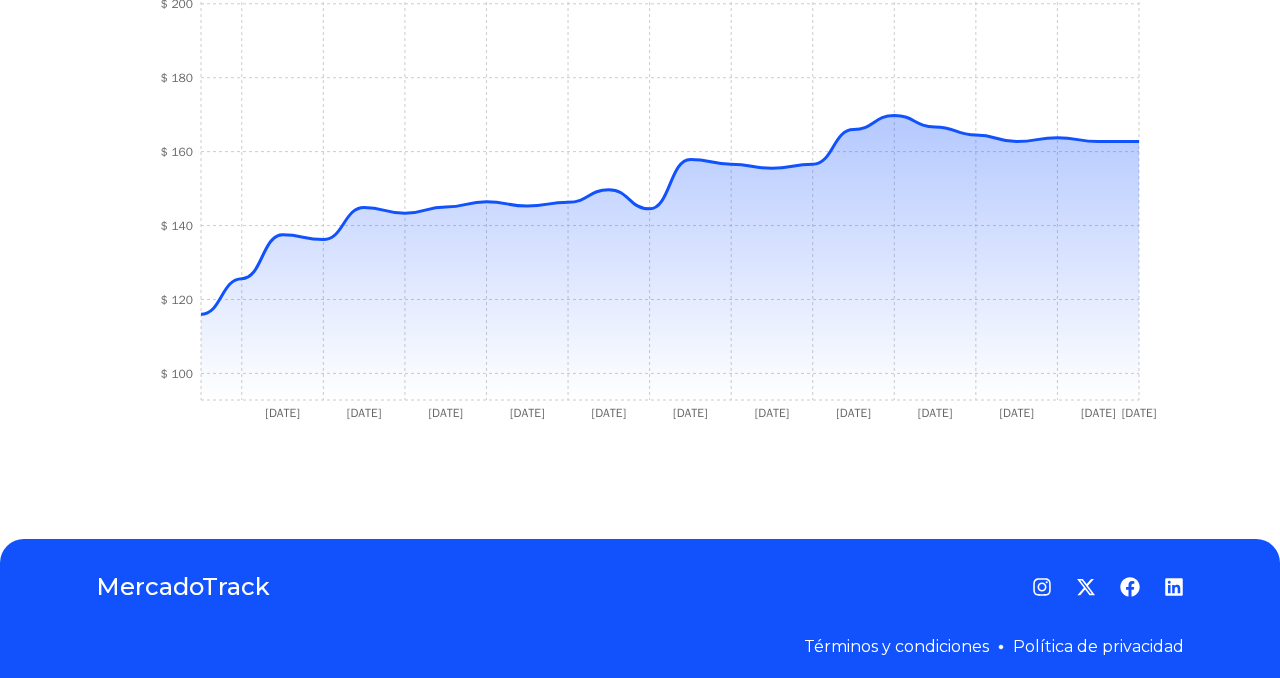 click on "26 Mar 25" 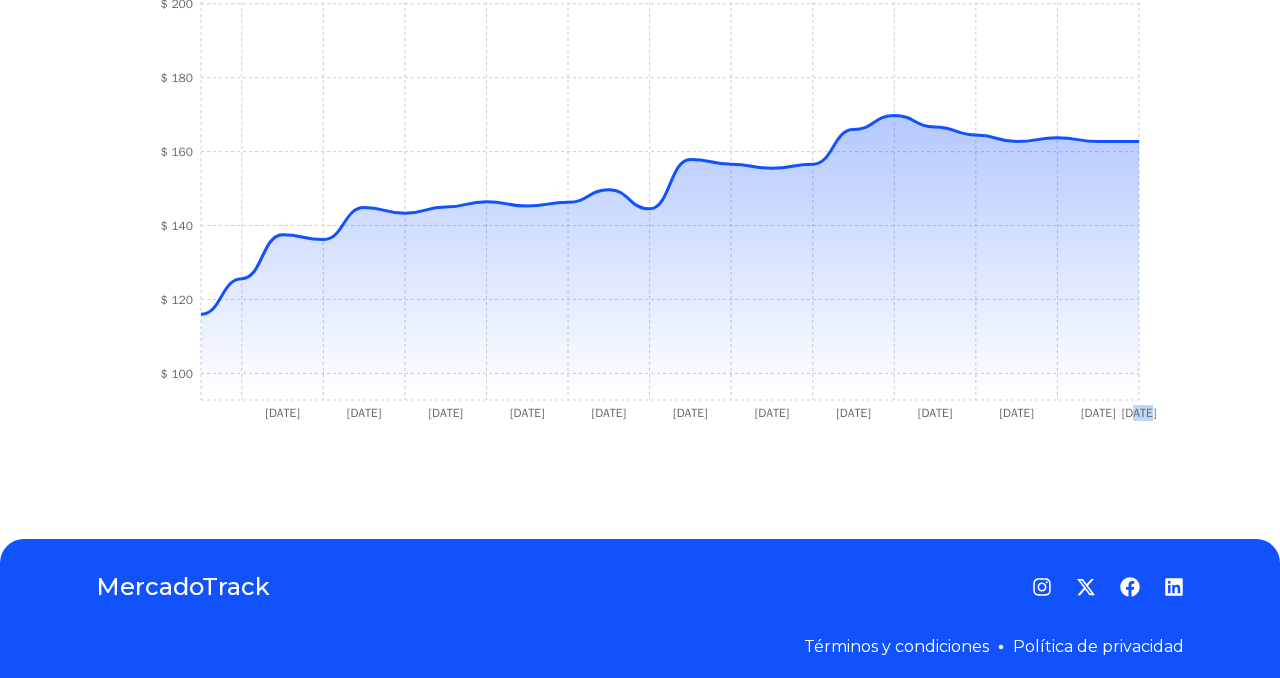 click on "[DATE]" 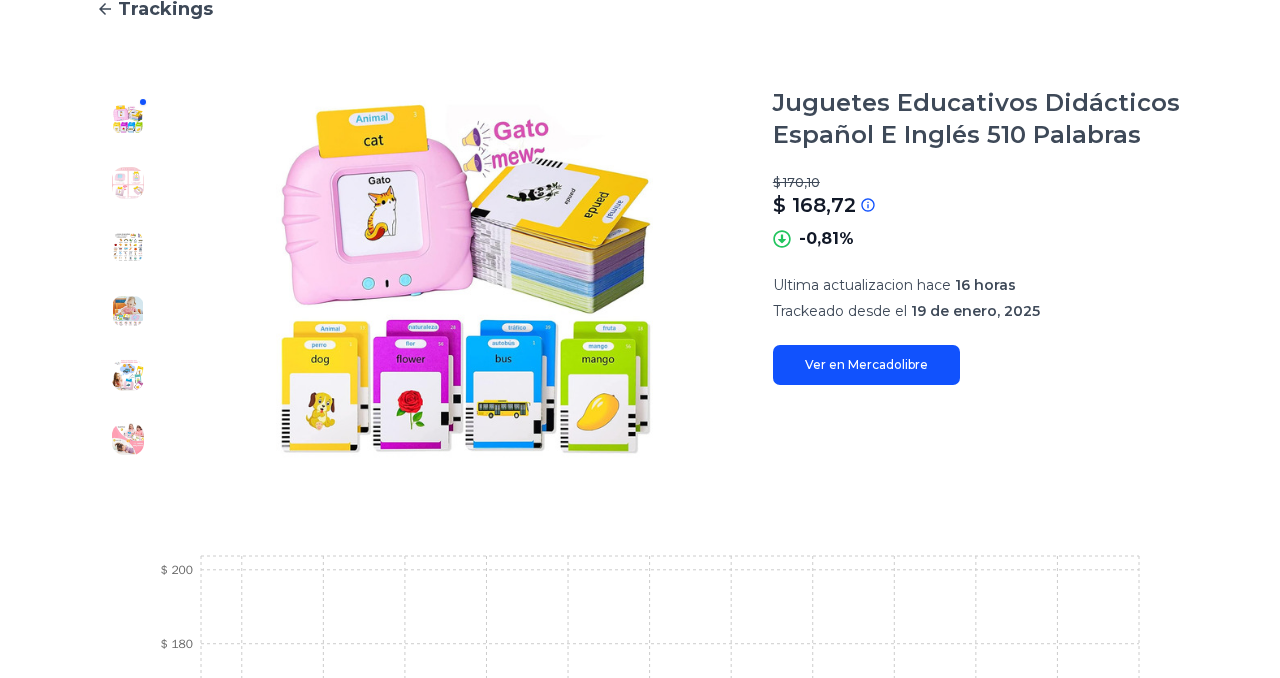 scroll, scrollTop: 212, scrollLeft: 0, axis: vertical 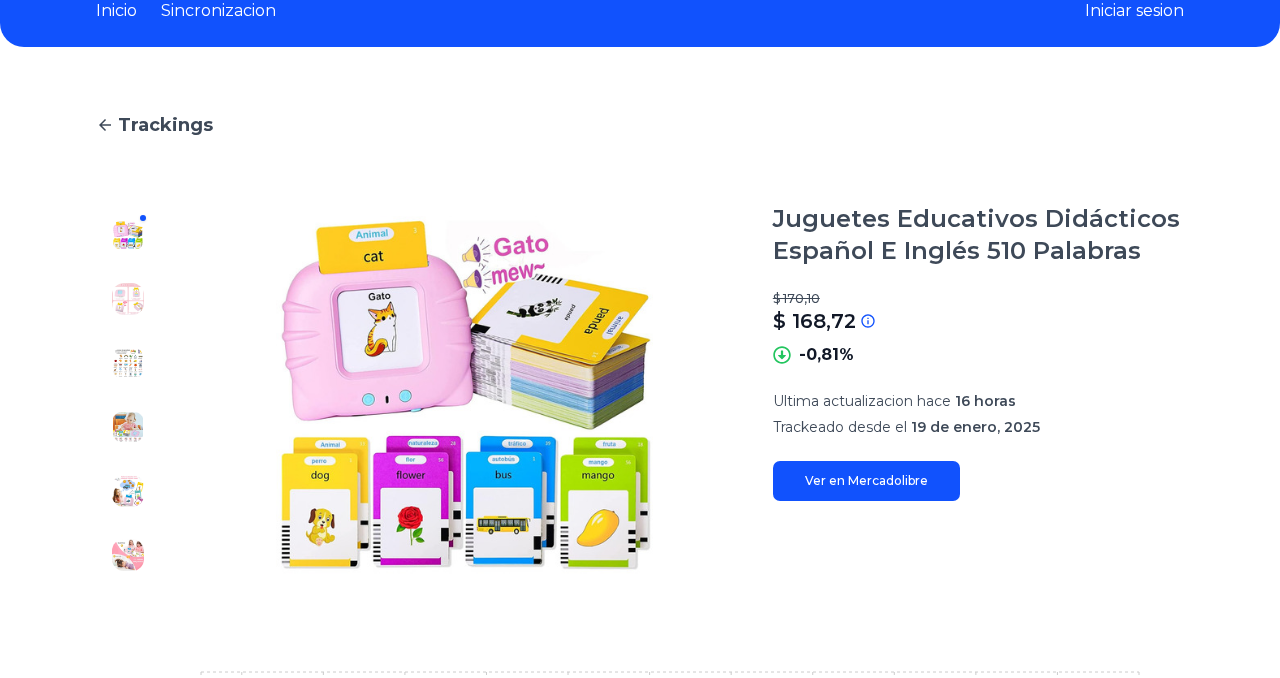 click 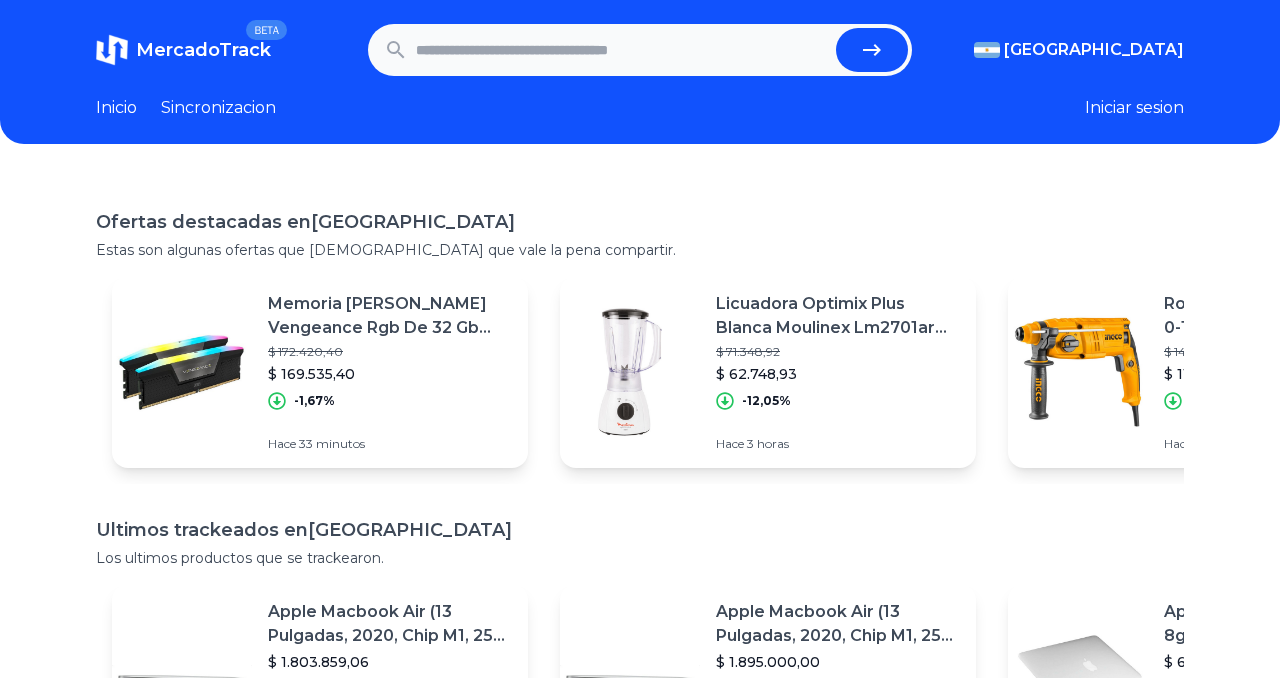 scroll, scrollTop: 0, scrollLeft: 0, axis: both 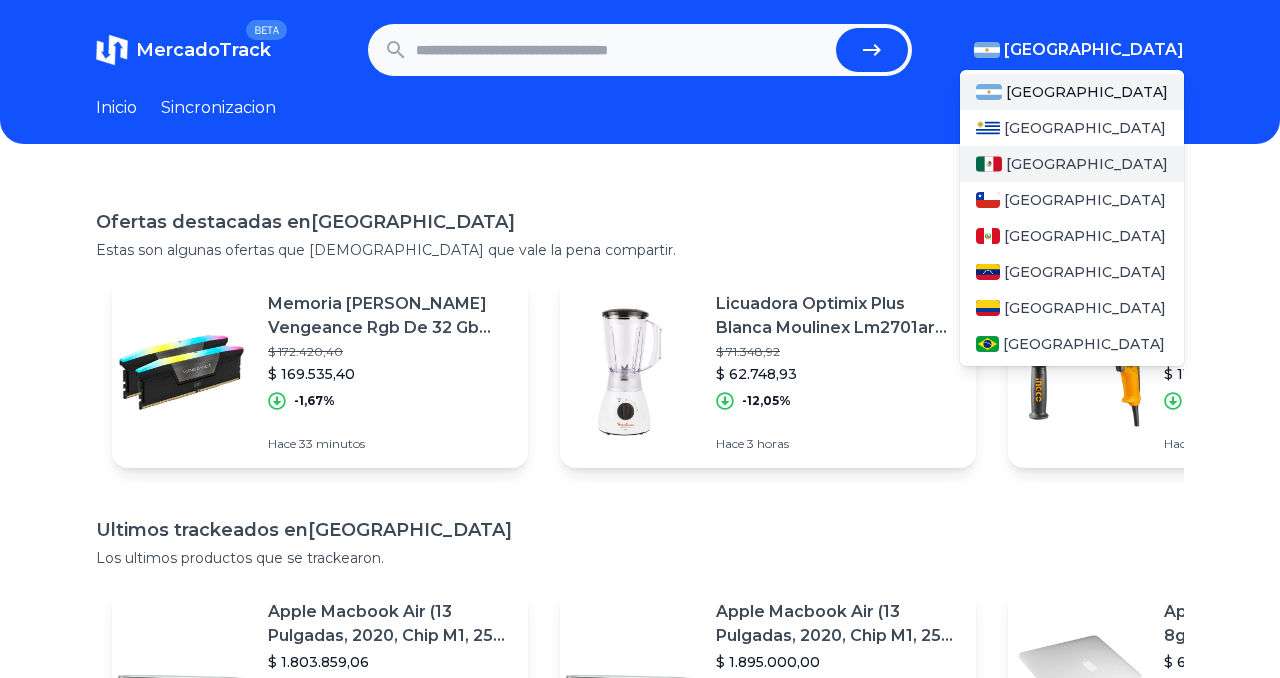 drag, startPoint x: 1123, startPoint y: 46, endPoint x: 1013, endPoint y: 154, distance: 154.15576 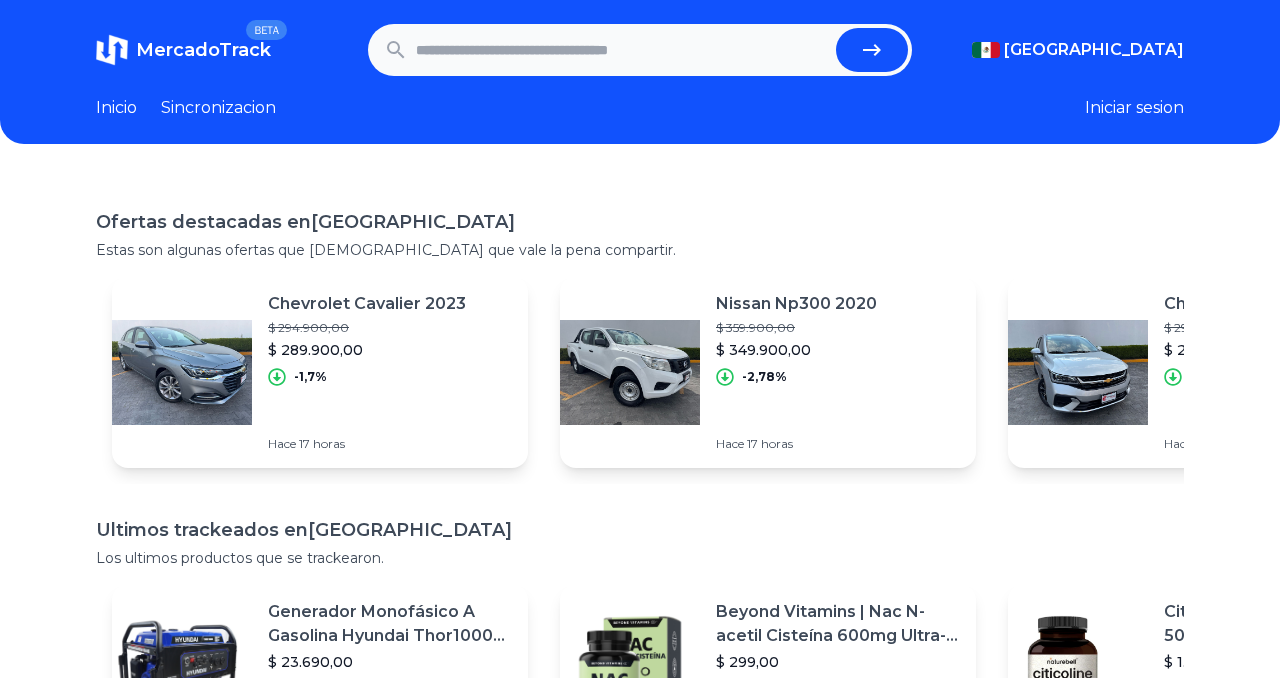 click at bounding box center (622, 50) 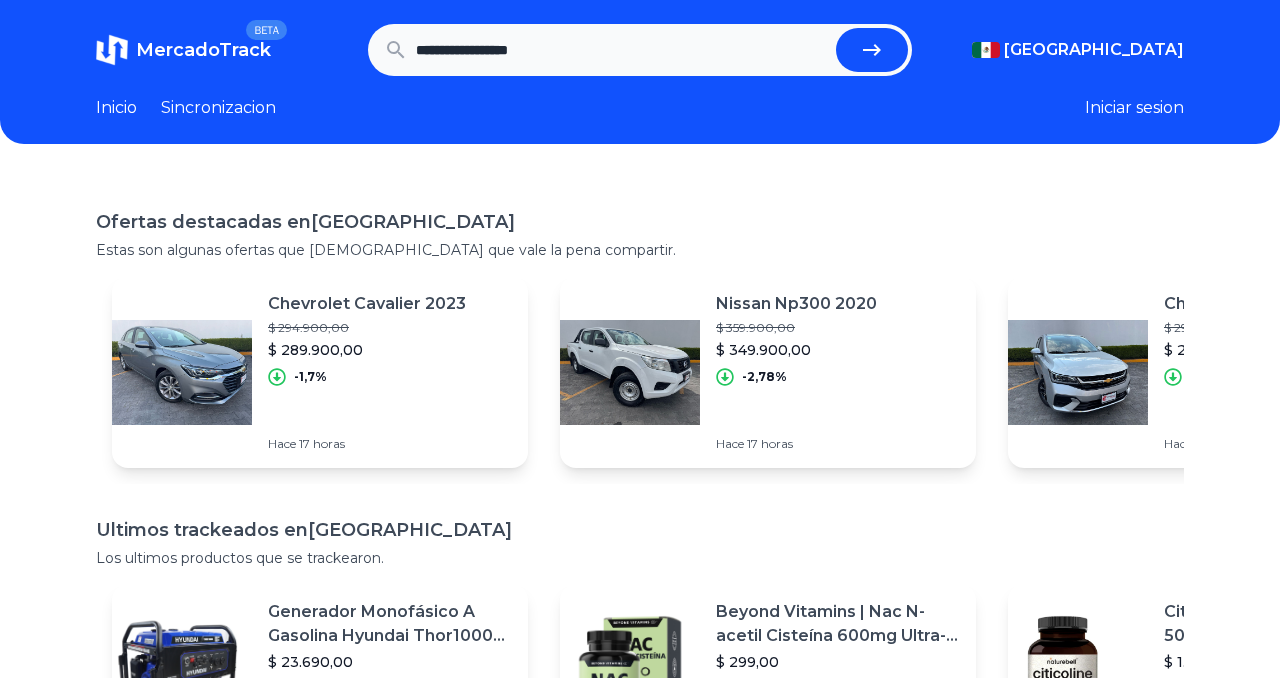 type on "**********" 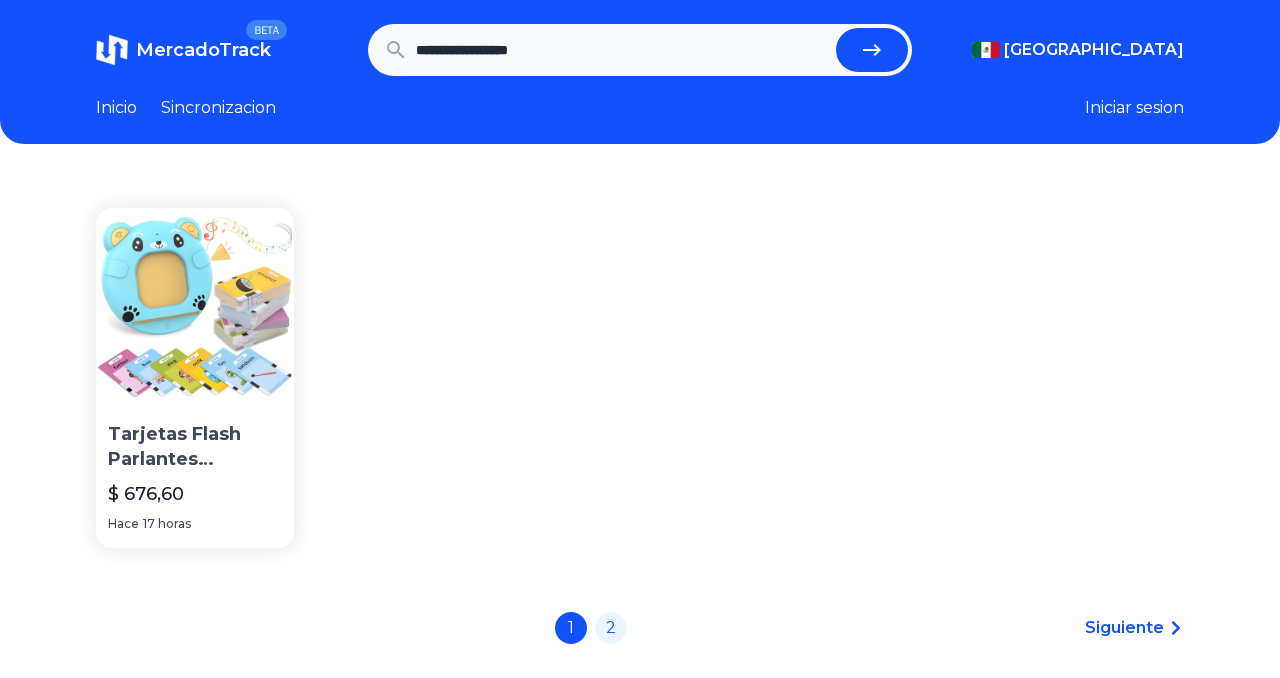 scroll, scrollTop: 0, scrollLeft: 0, axis: both 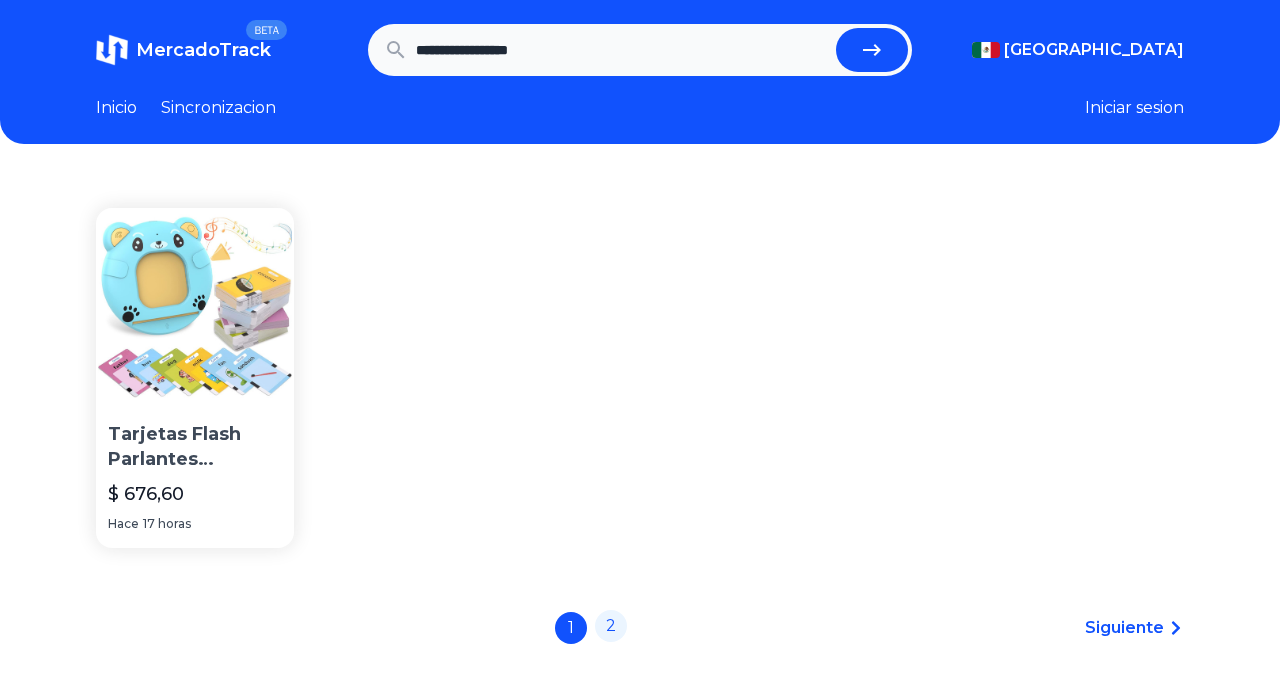 click on "2" at bounding box center [611, 626] 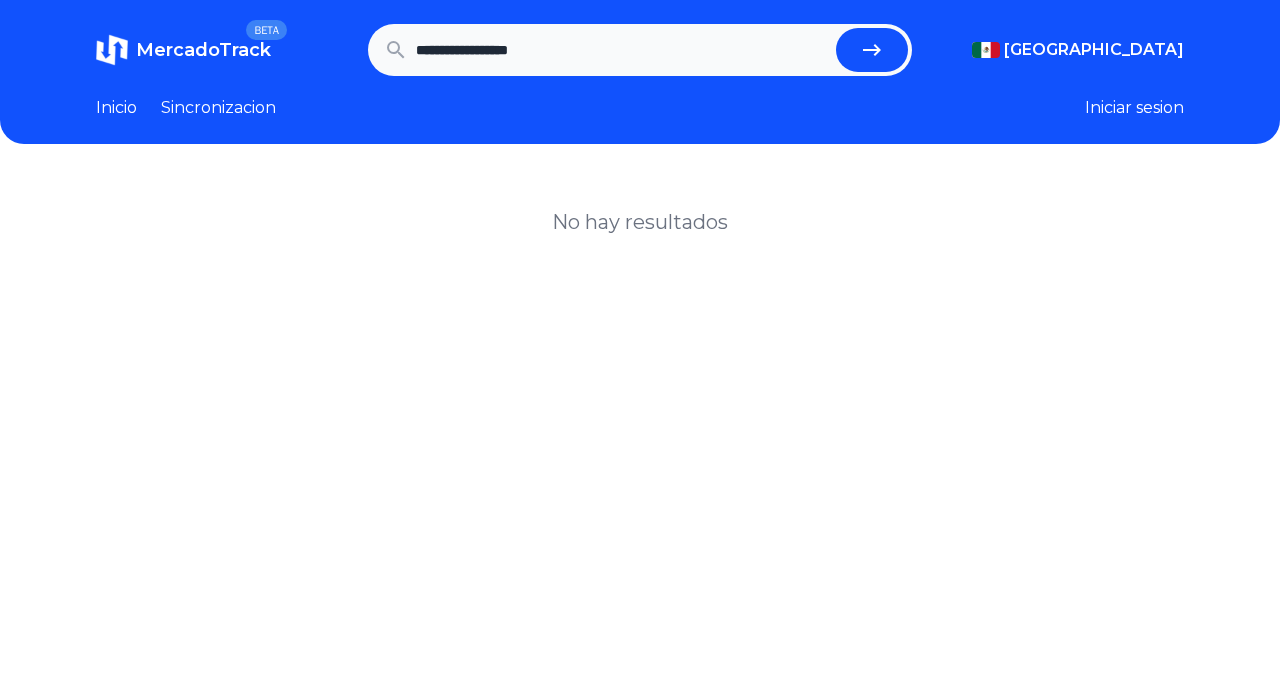 click on "Inicio" at bounding box center [116, 108] 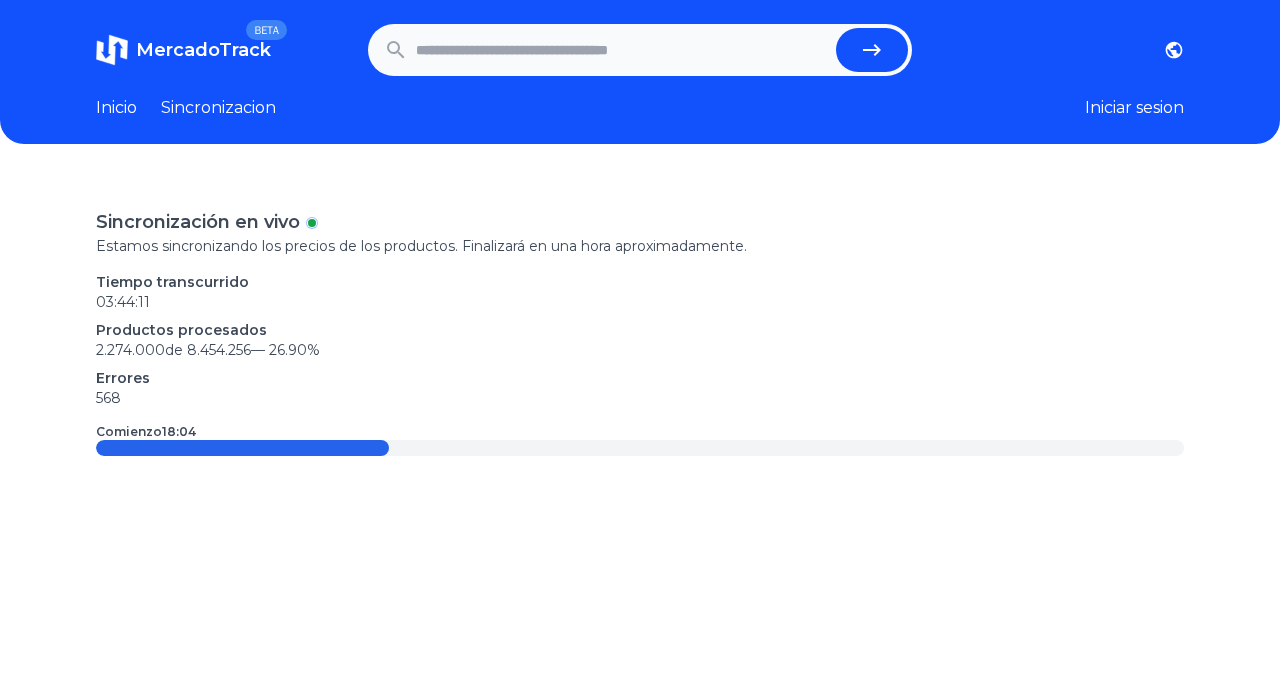 click on "Sincronizacion" at bounding box center (218, 108) 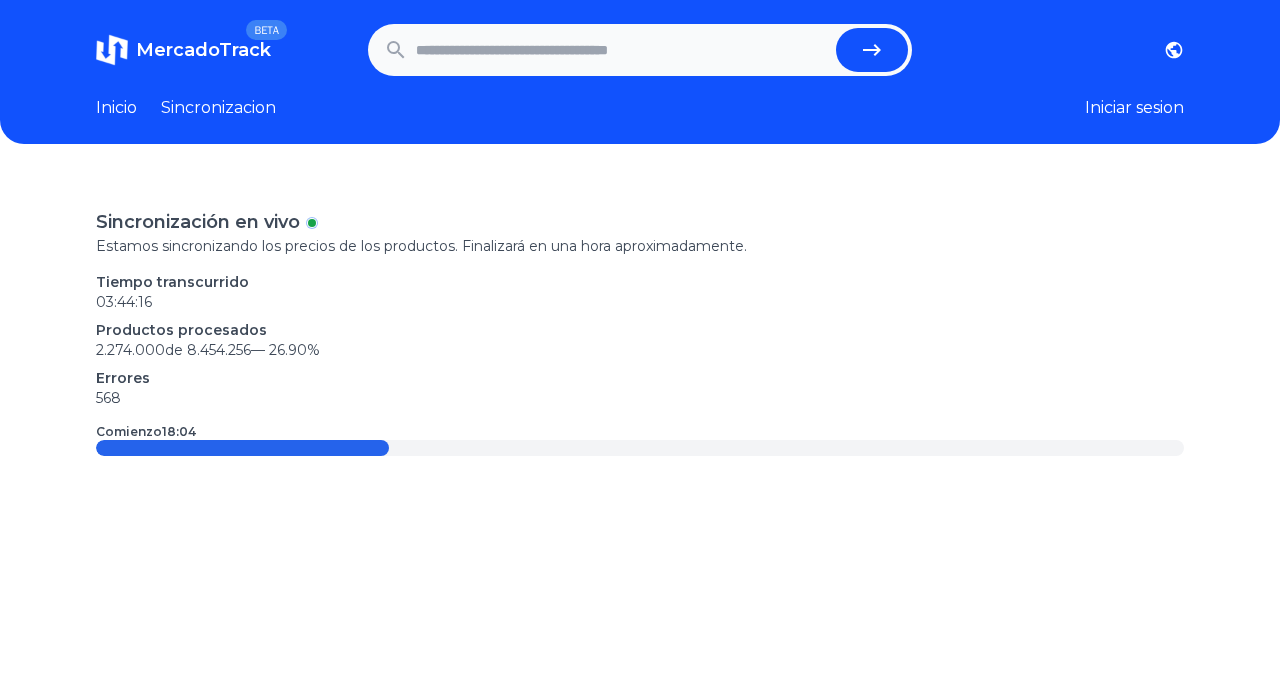 click at bounding box center [622, 50] 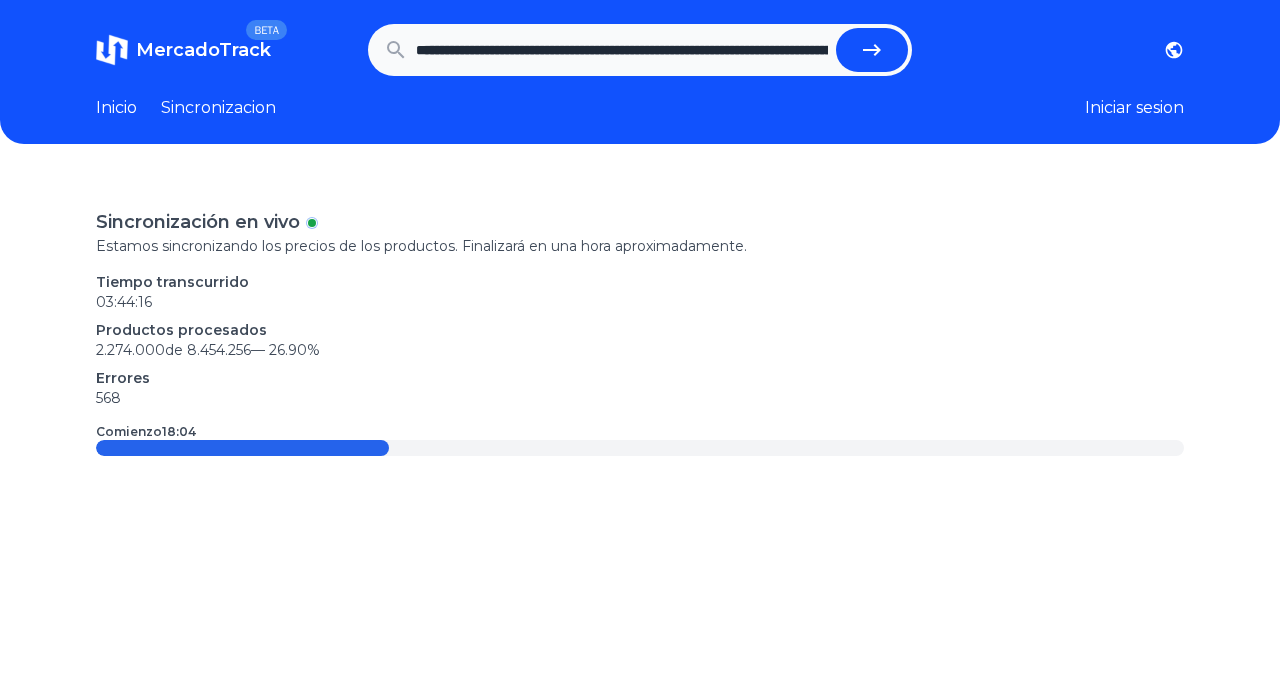 scroll, scrollTop: 0, scrollLeft: 2485, axis: horizontal 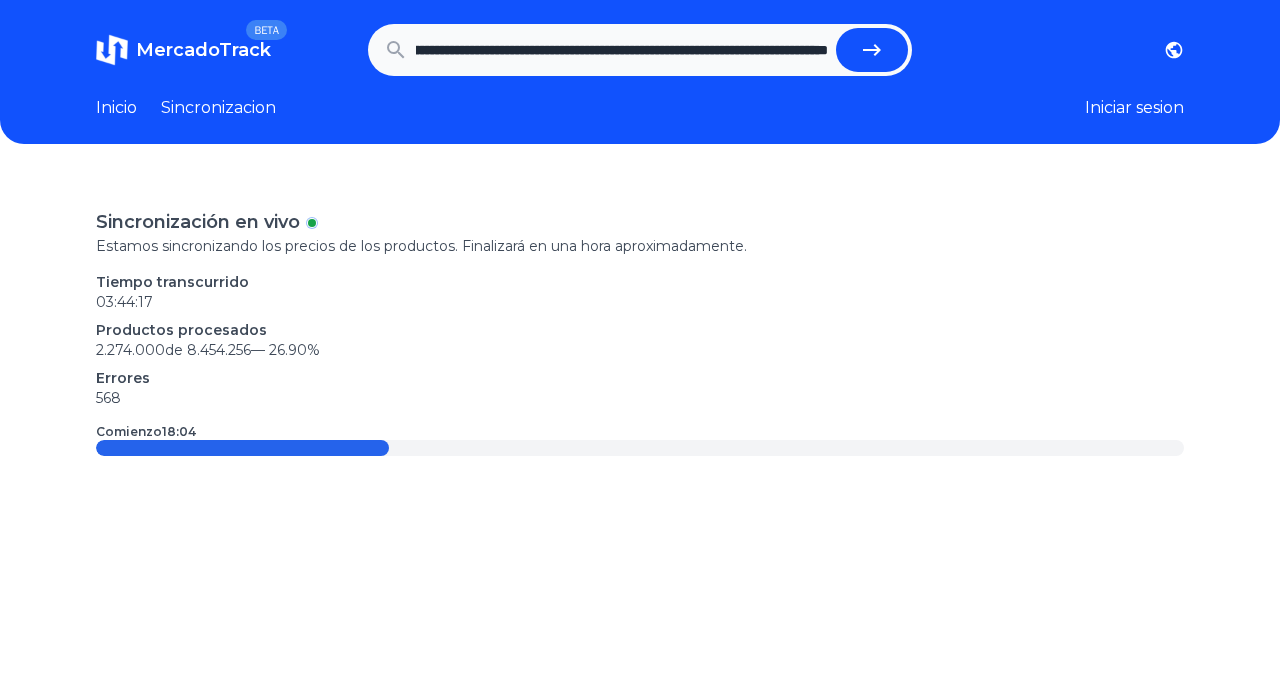 click at bounding box center [872, 50] 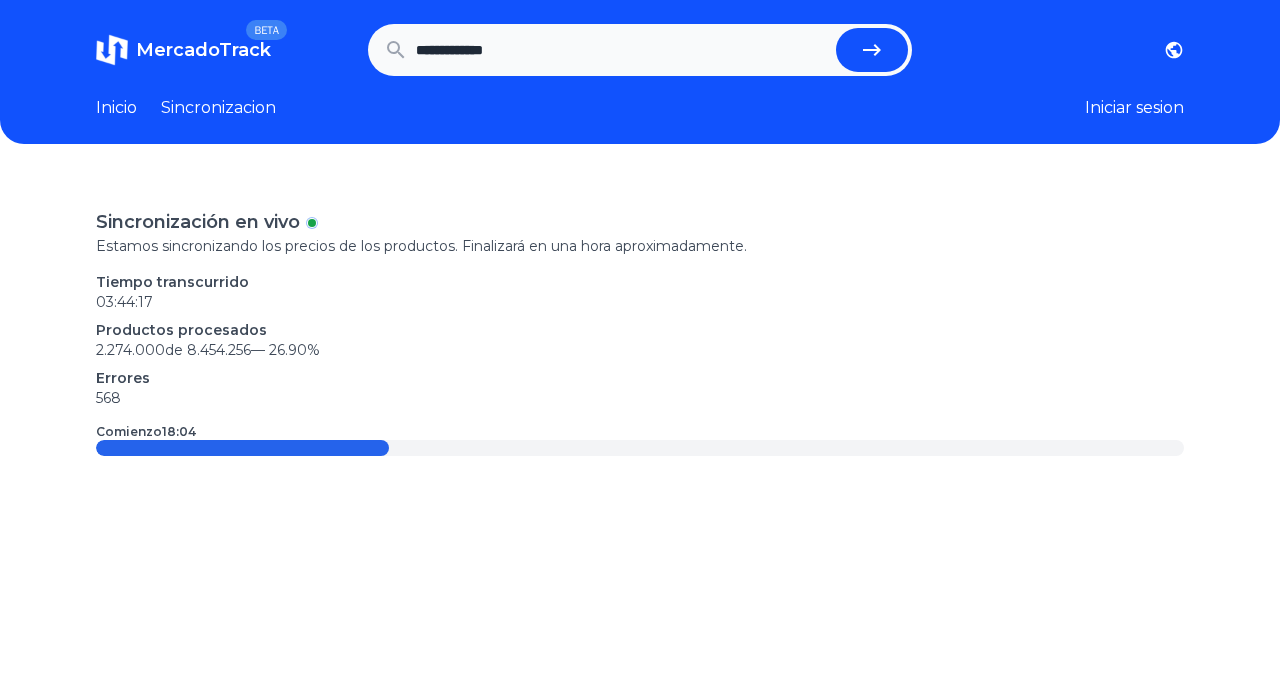 scroll, scrollTop: 0, scrollLeft: 0, axis: both 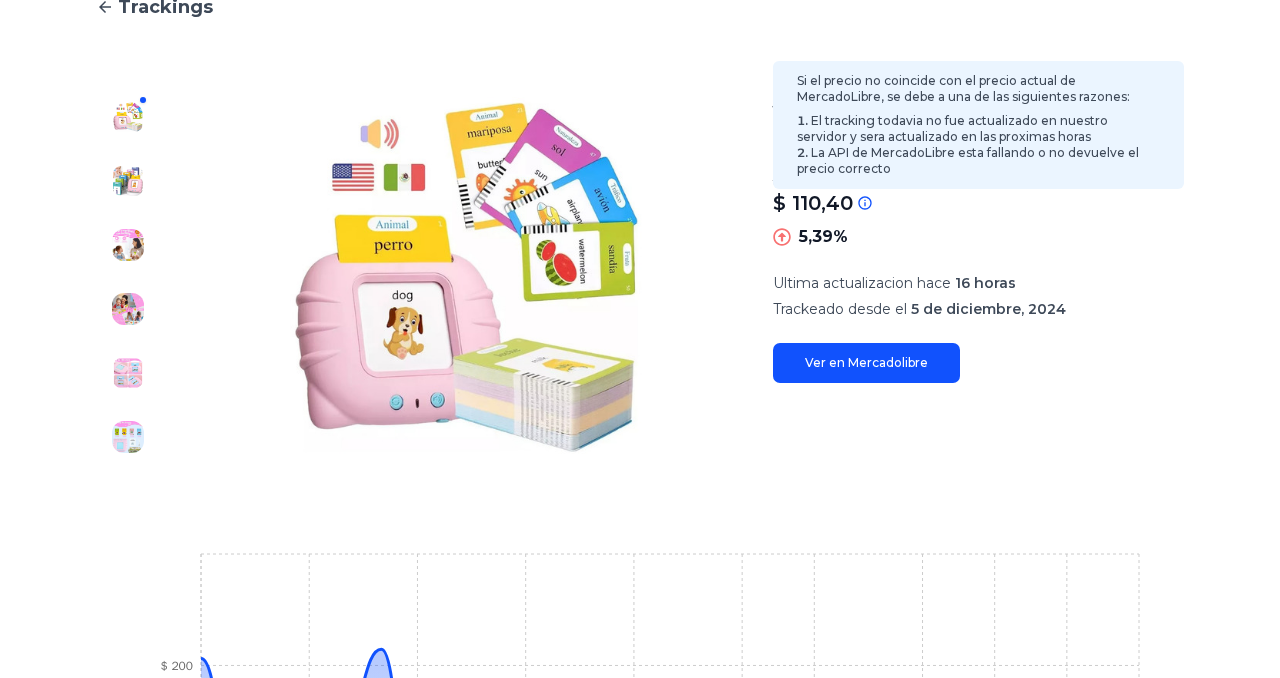 click 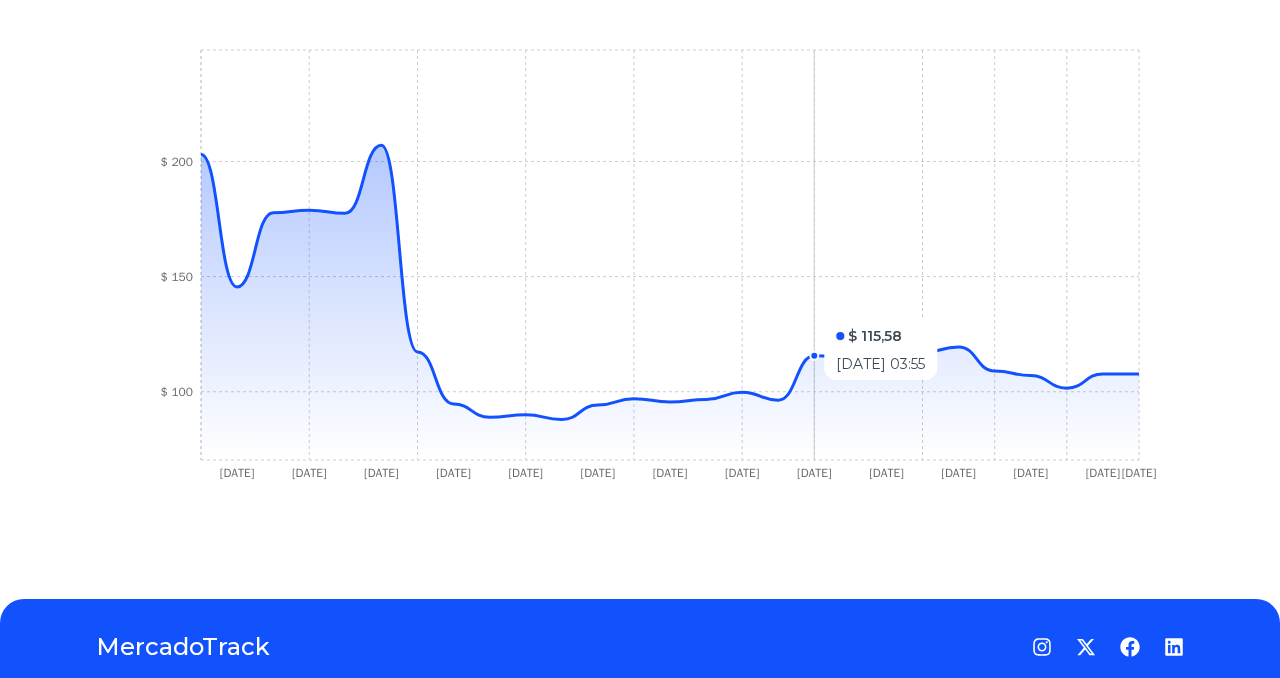 scroll, scrollTop: 0, scrollLeft: 0, axis: both 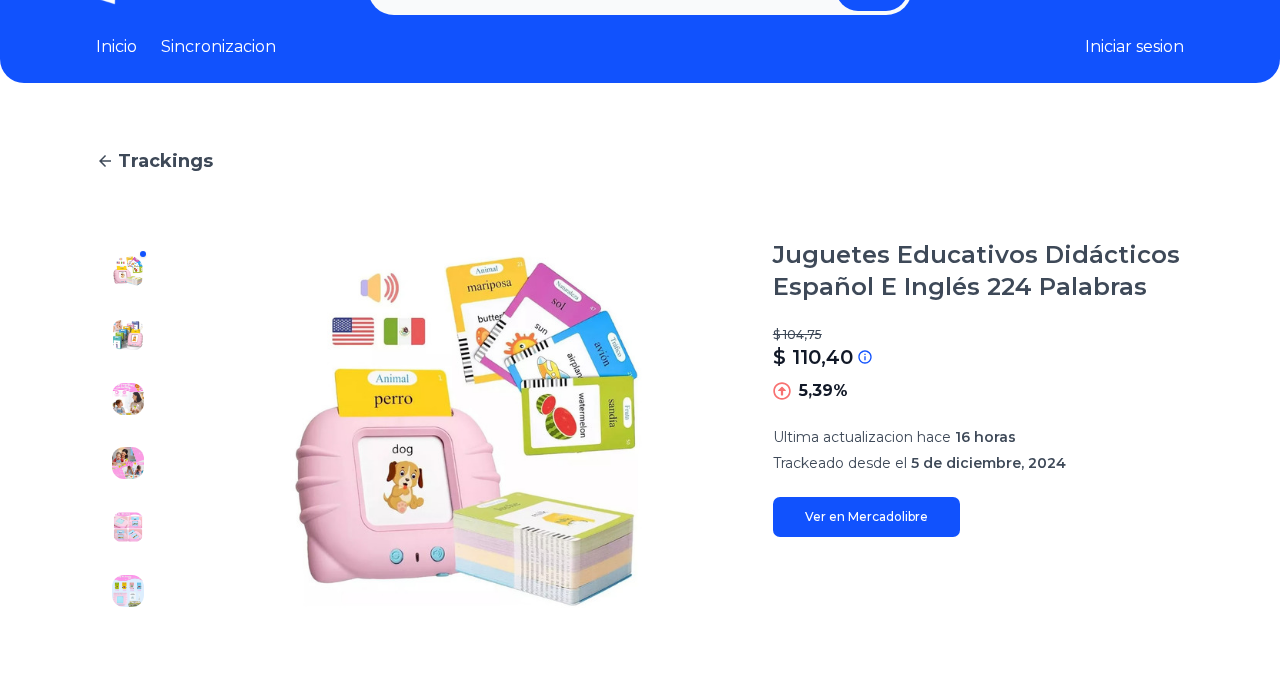 click 